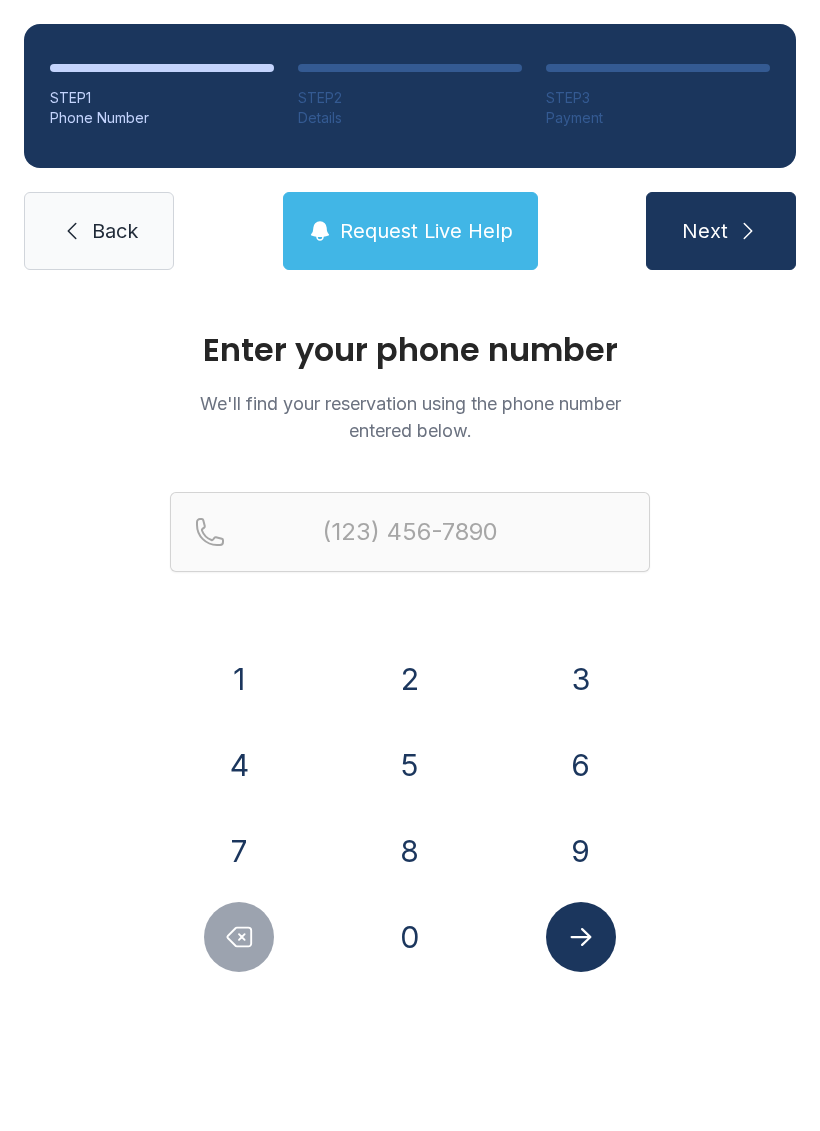 scroll, scrollTop: 0, scrollLeft: 0, axis: both 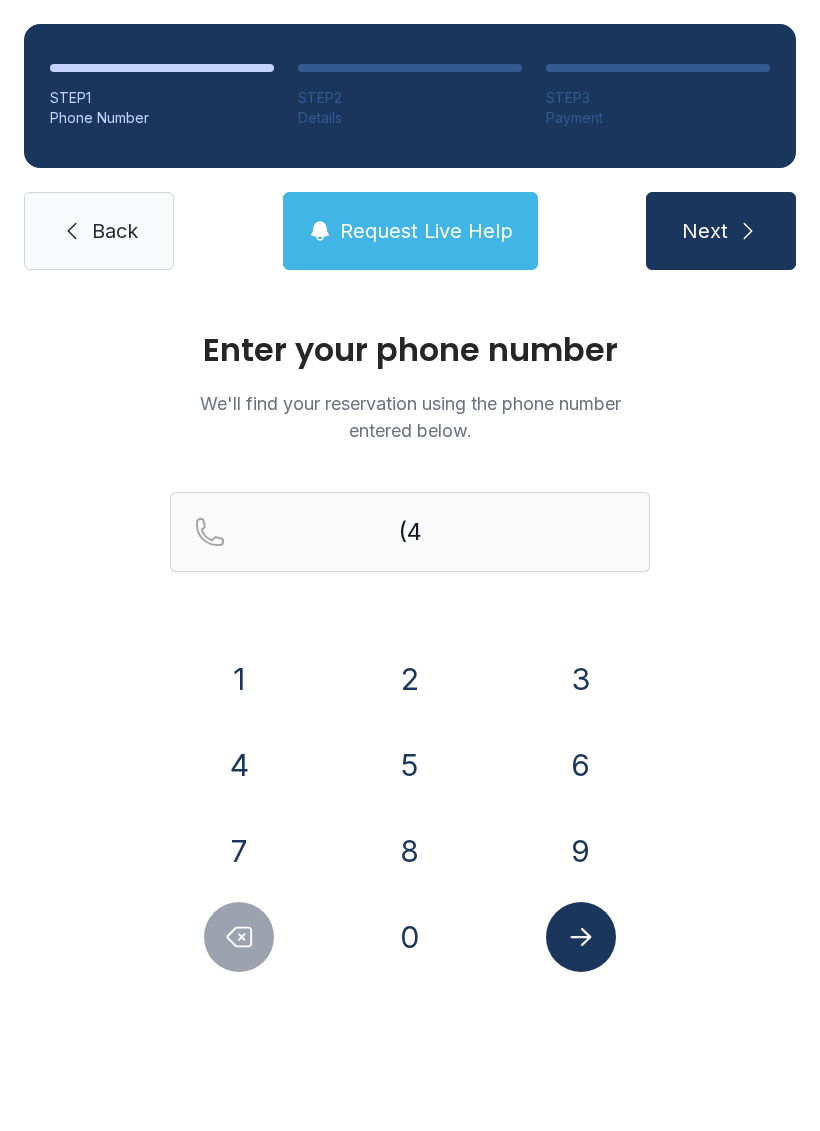 click on "0" at bounding box center [239, 679] 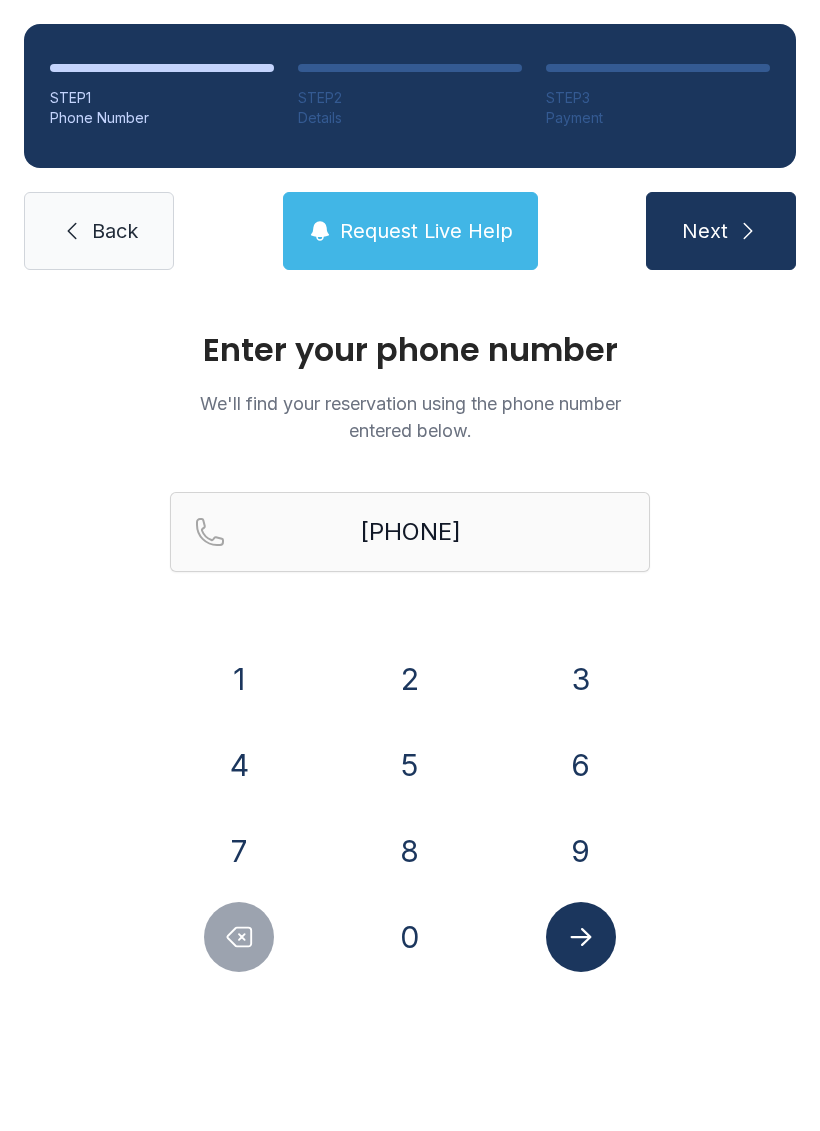 click on "7" at bounding box center [239, 679] 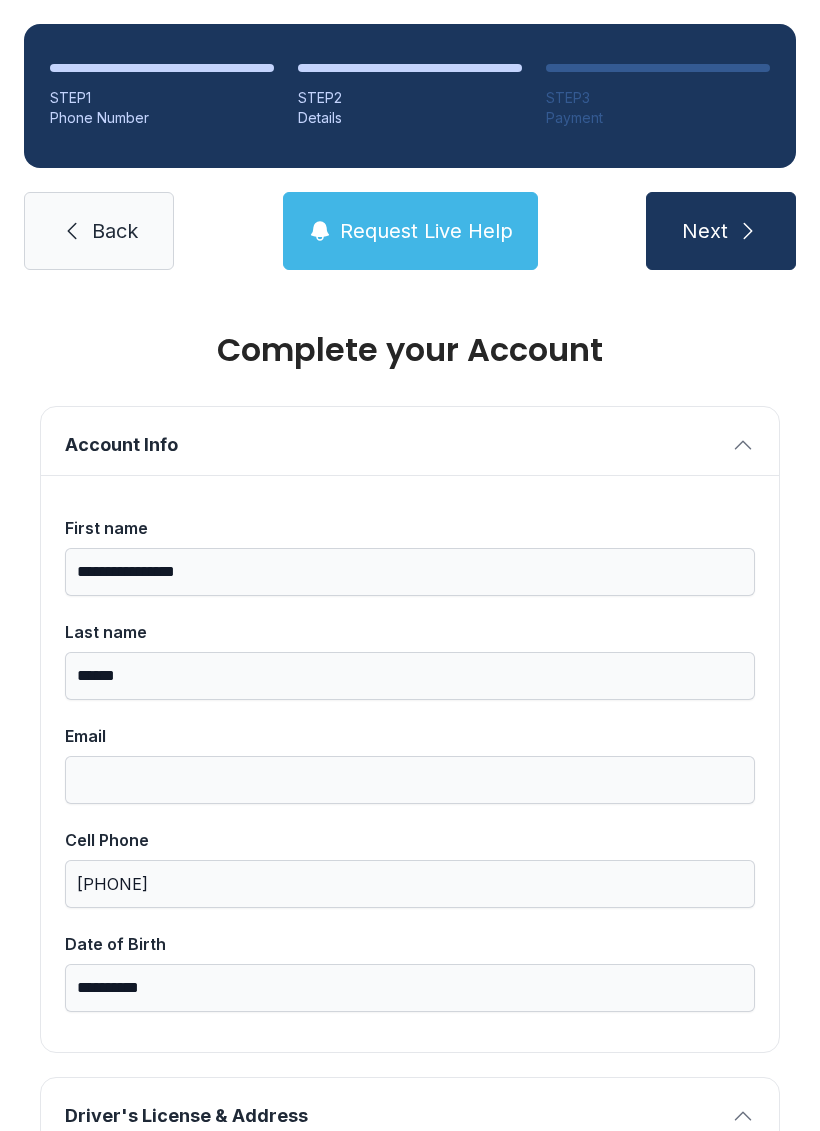 click on "Email" at bounding box center [410, 556] 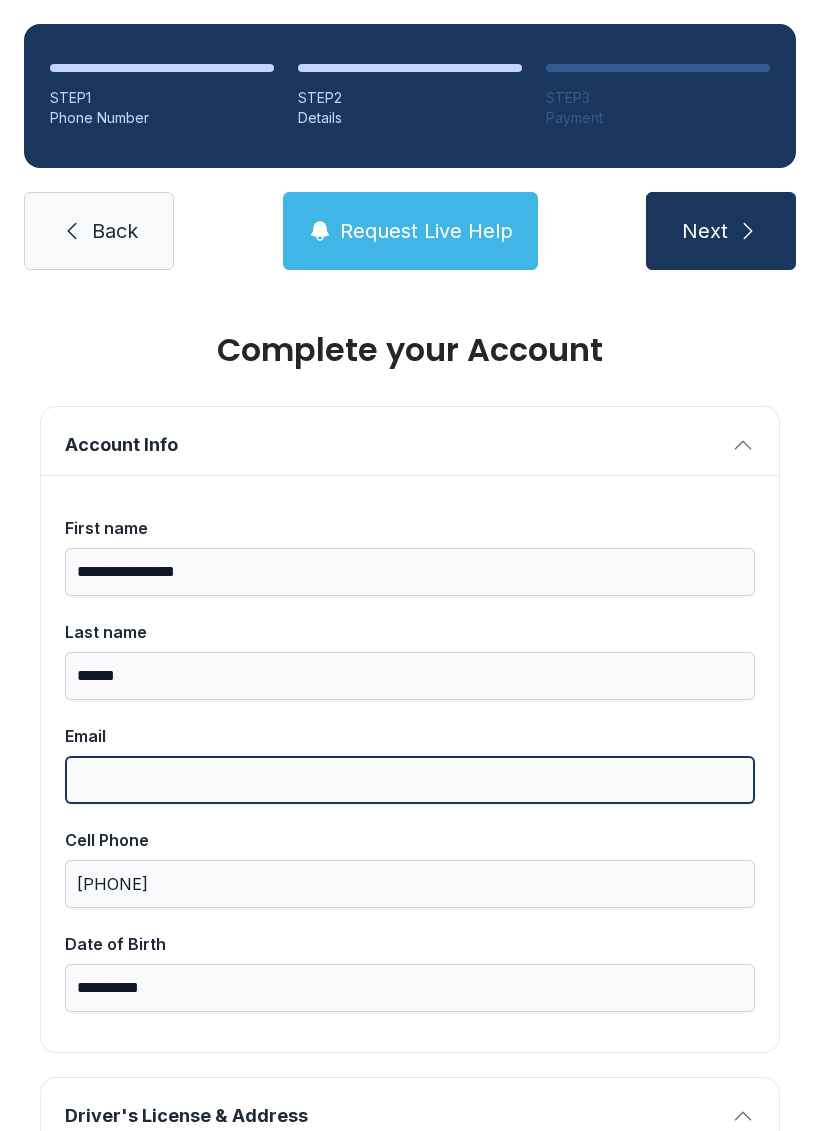 scroll, scrollTop: 49, scrollLeft: 0, axis: vertical 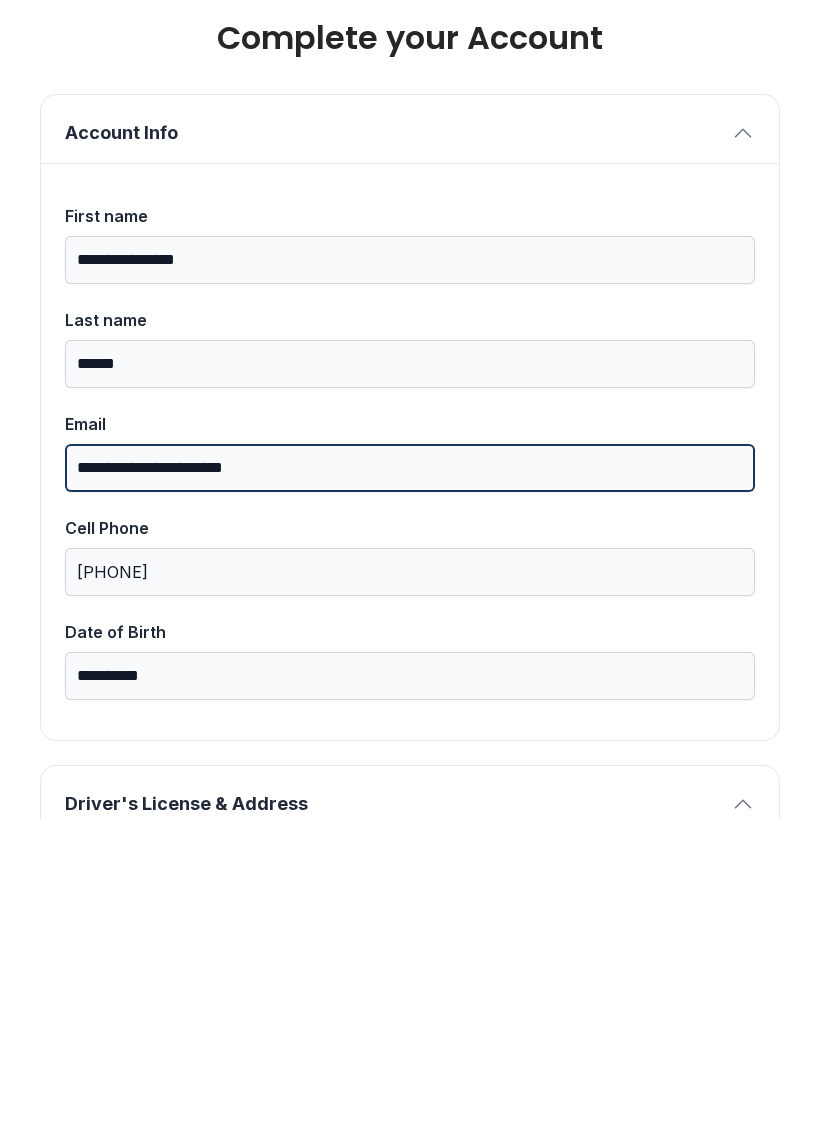 type on "**********" 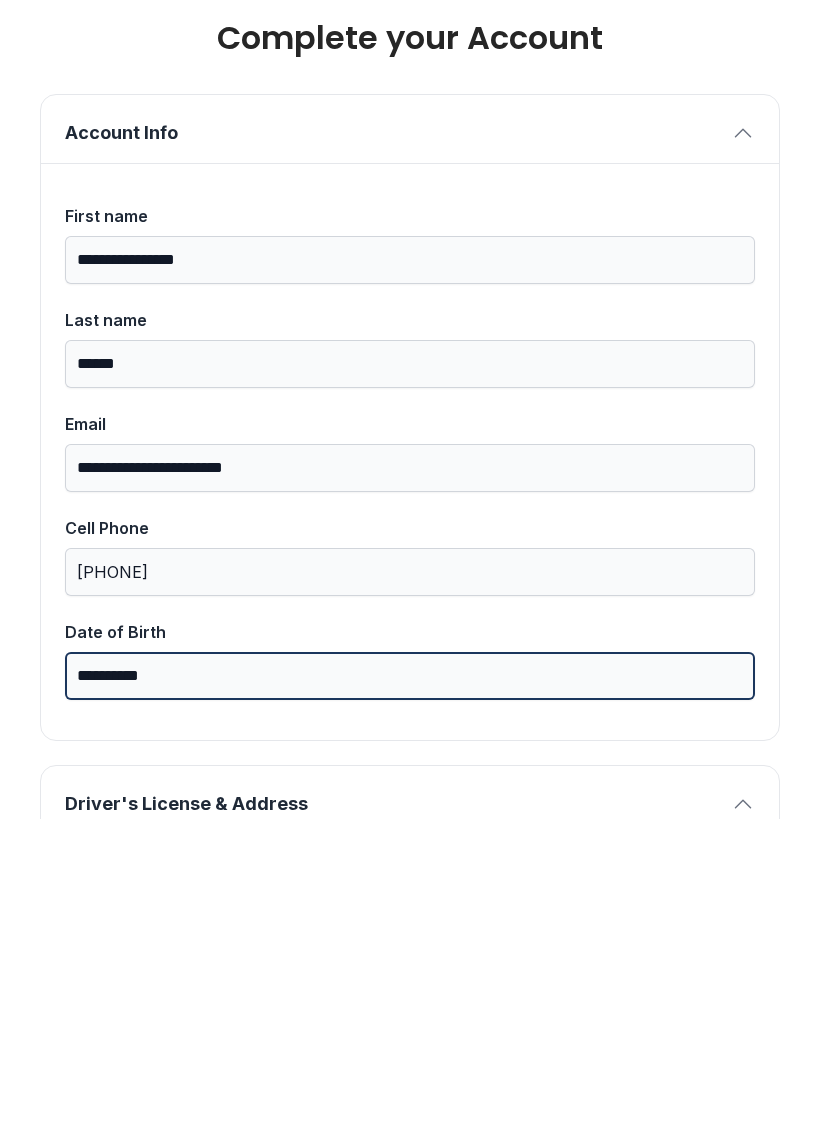 click on "**********" at bounding box center [410, 988] 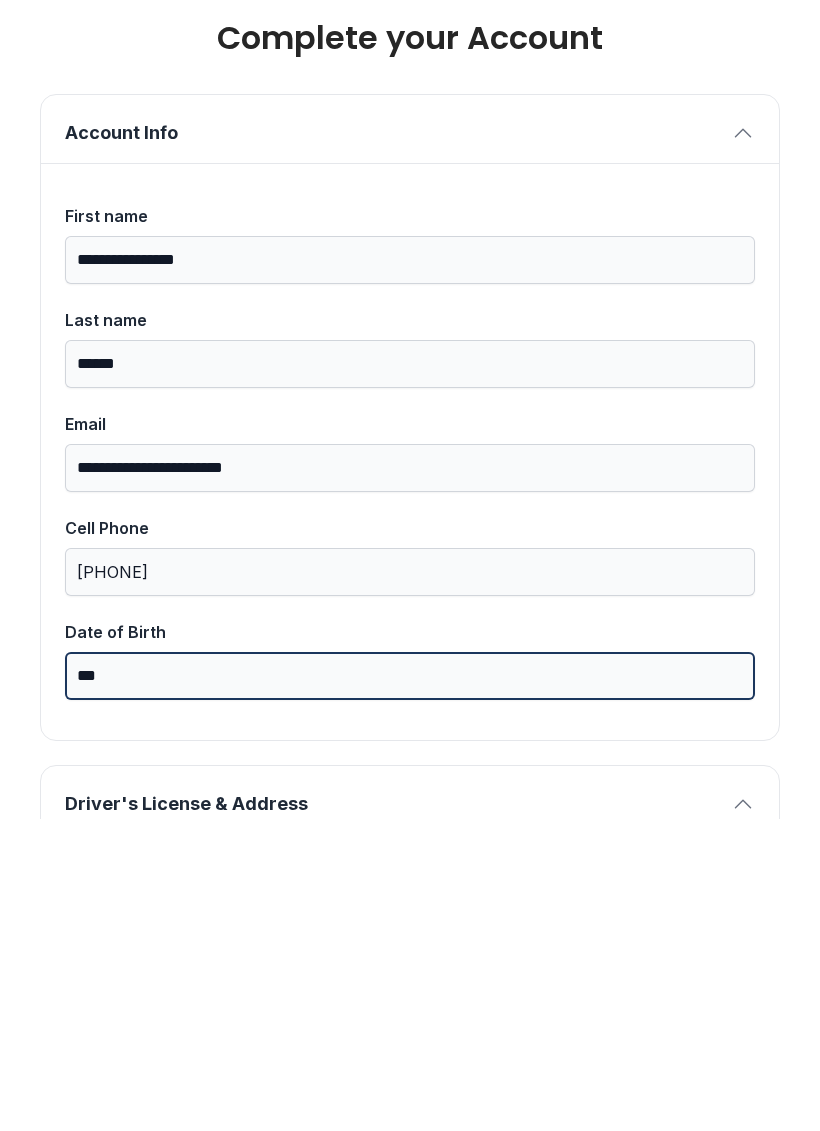 type on "*" 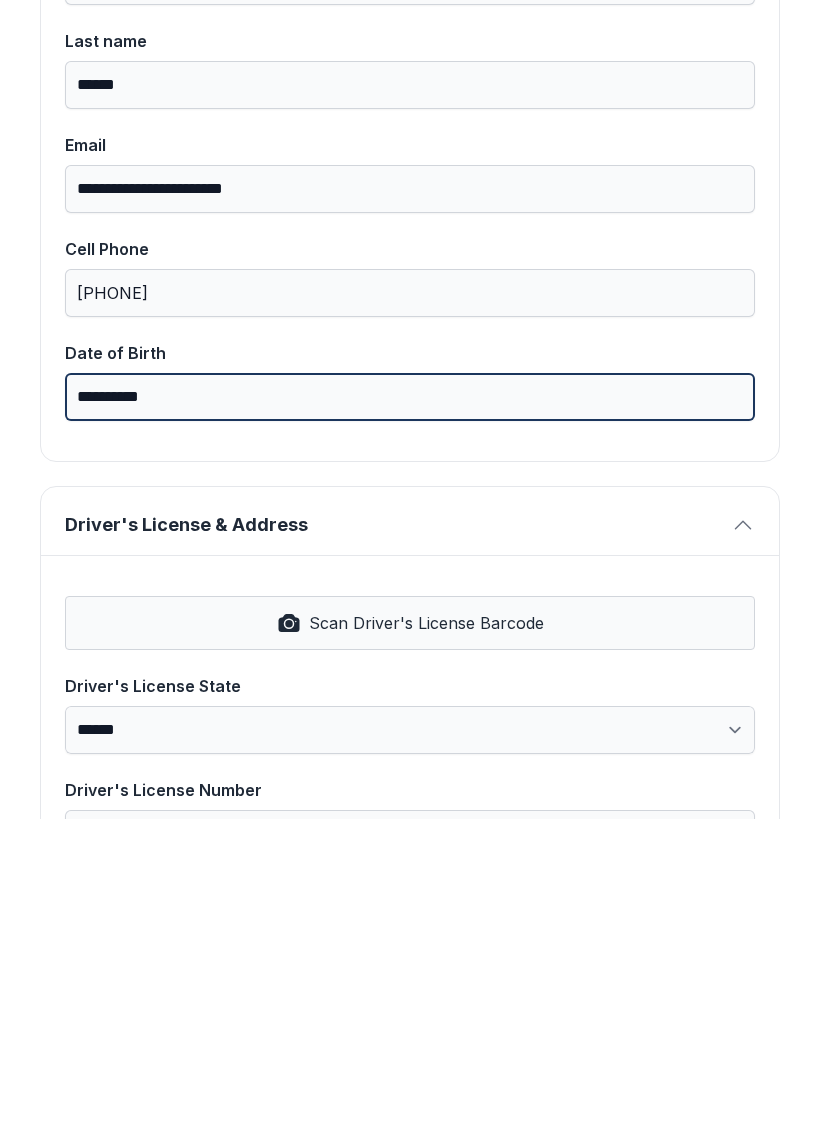 scroll, scrollTop: 282, scrollLeft: 0, axis: vertical 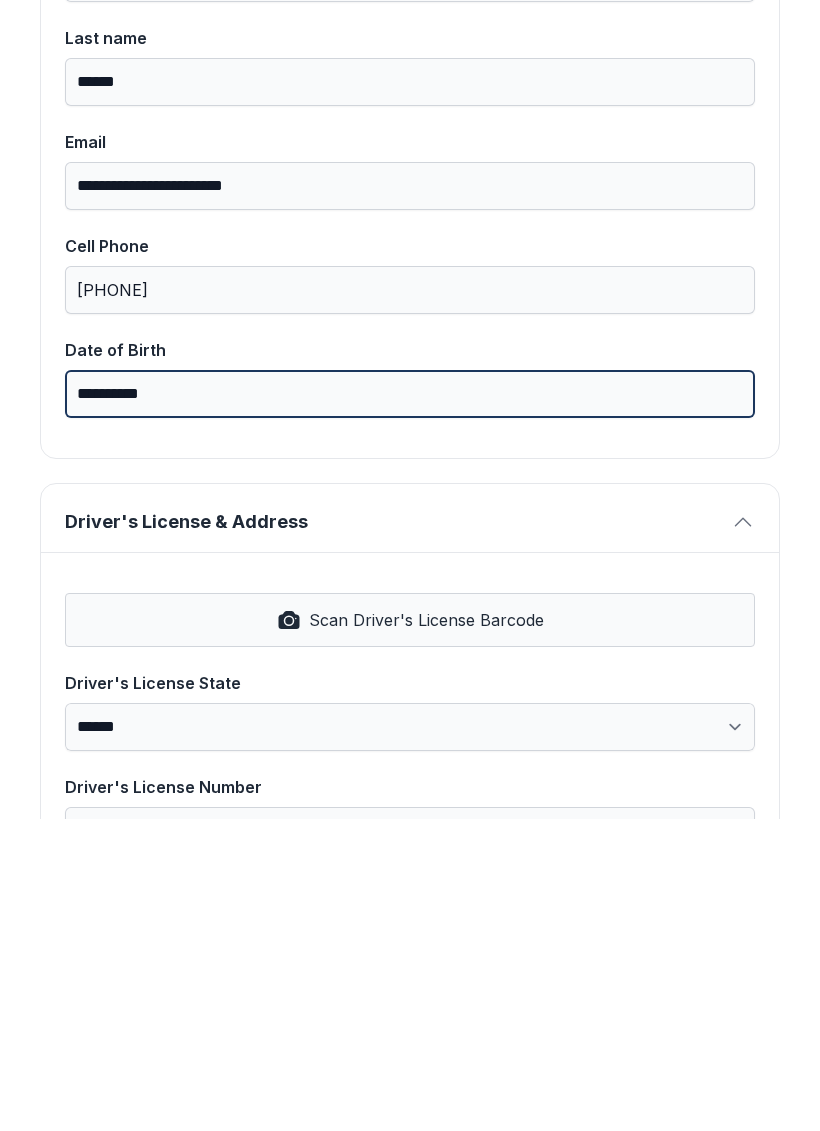 type on "**********" 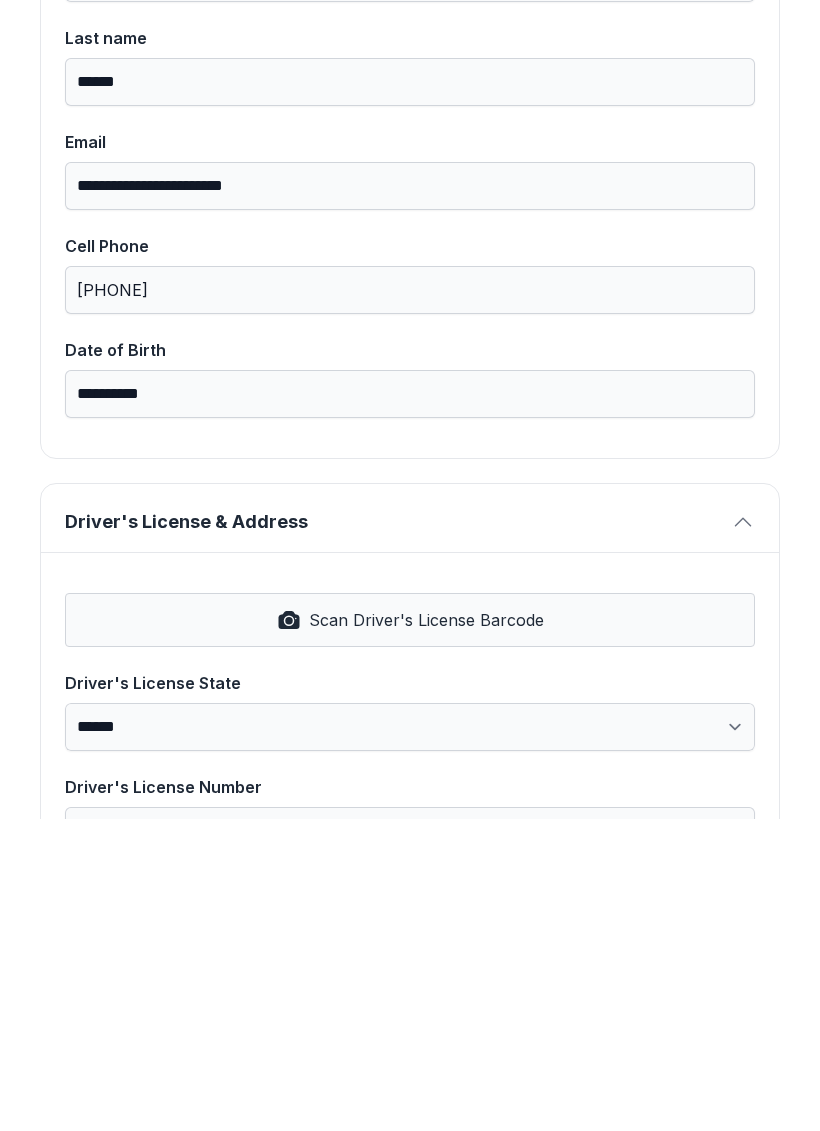 click on "Scan Driver's License Barcode" at bounding box center (426, 932) 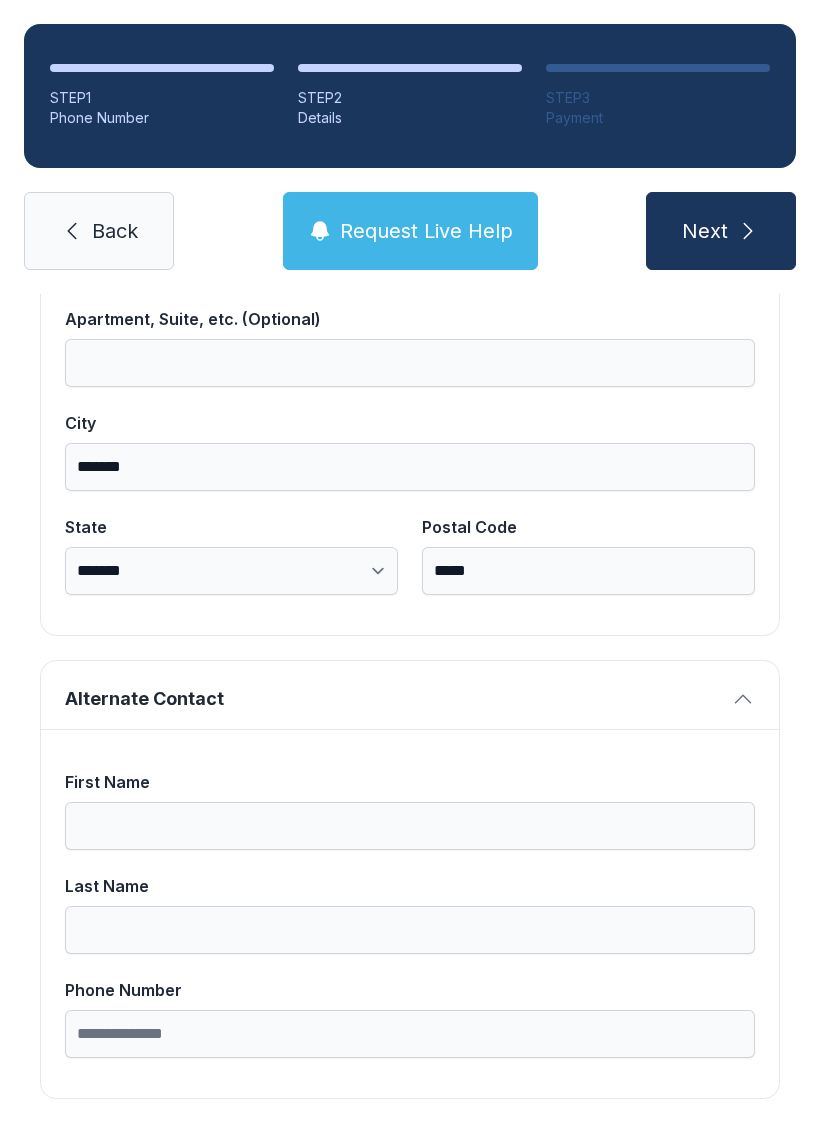 scroll, scrollTop: 1269, scrollLeft: 0, axis: vertical 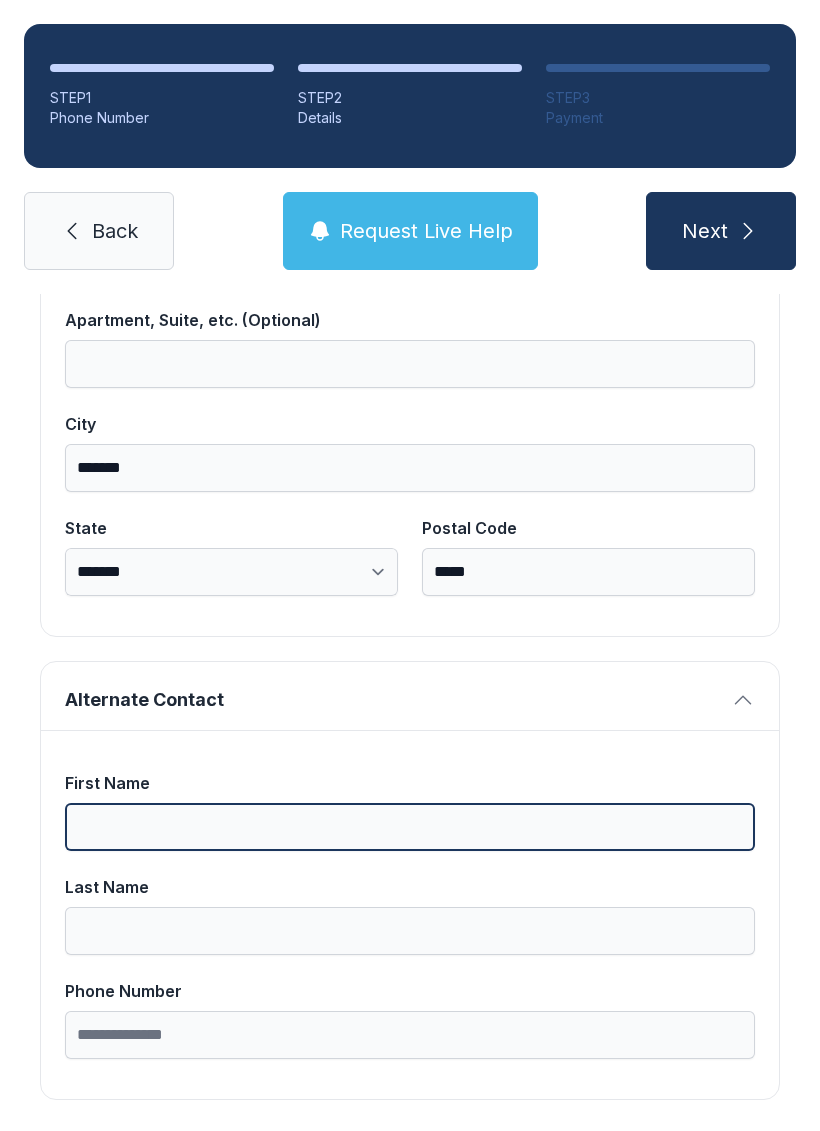 click on "First Name" at bounding box center [410, 827] 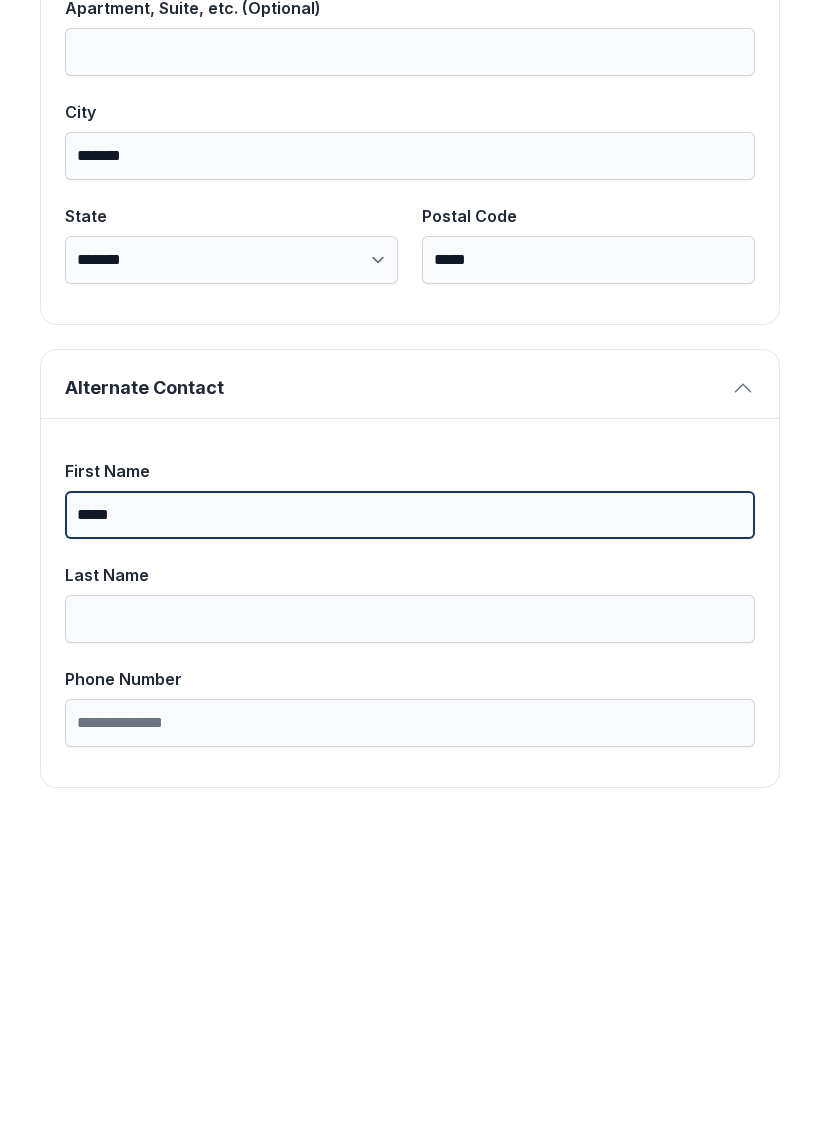 type on "*****" 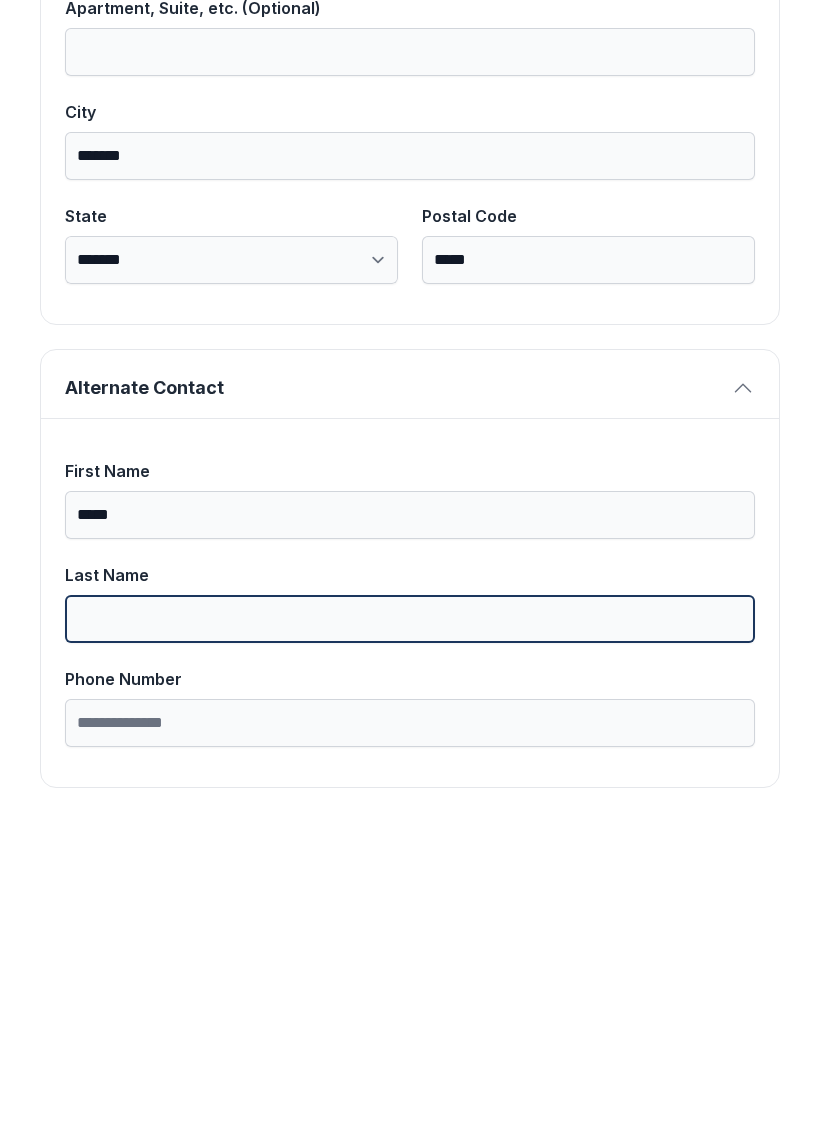 click on "Last Name" at bounding box center (410, 931) 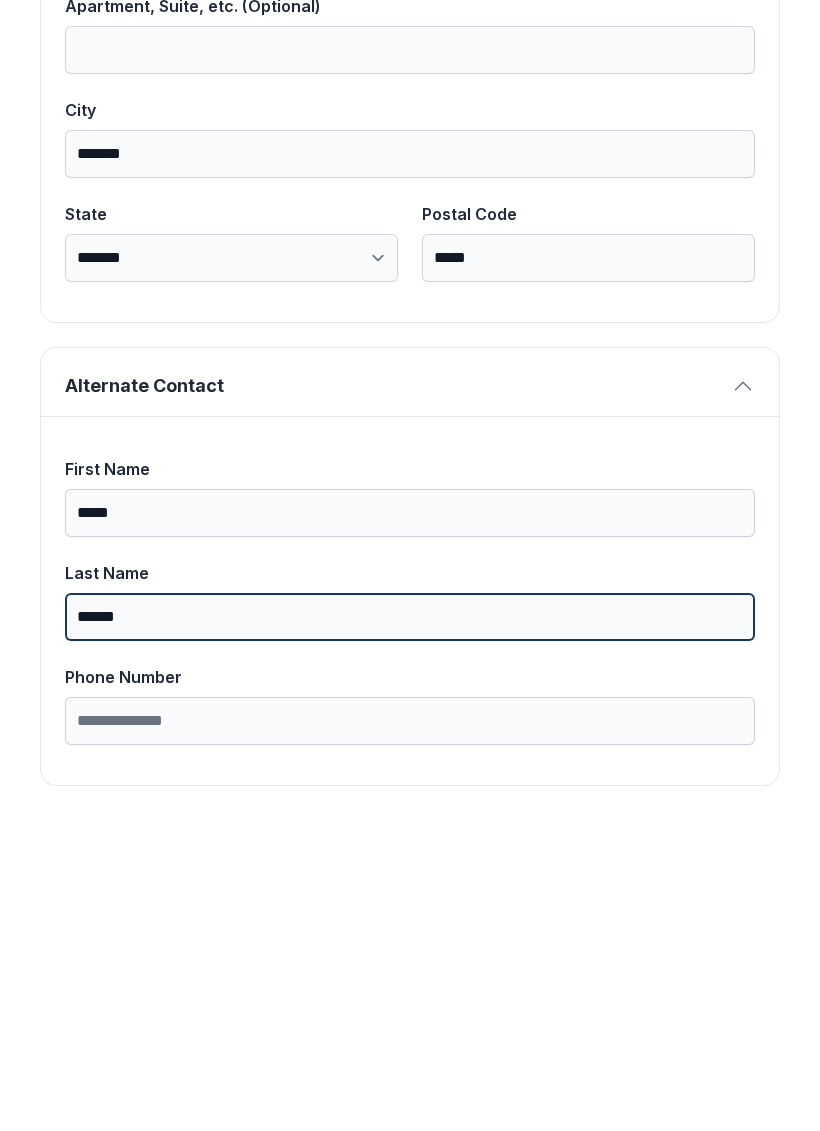 scroll, scrollTop: 1269, scrollLeft: 0, axis: vertical 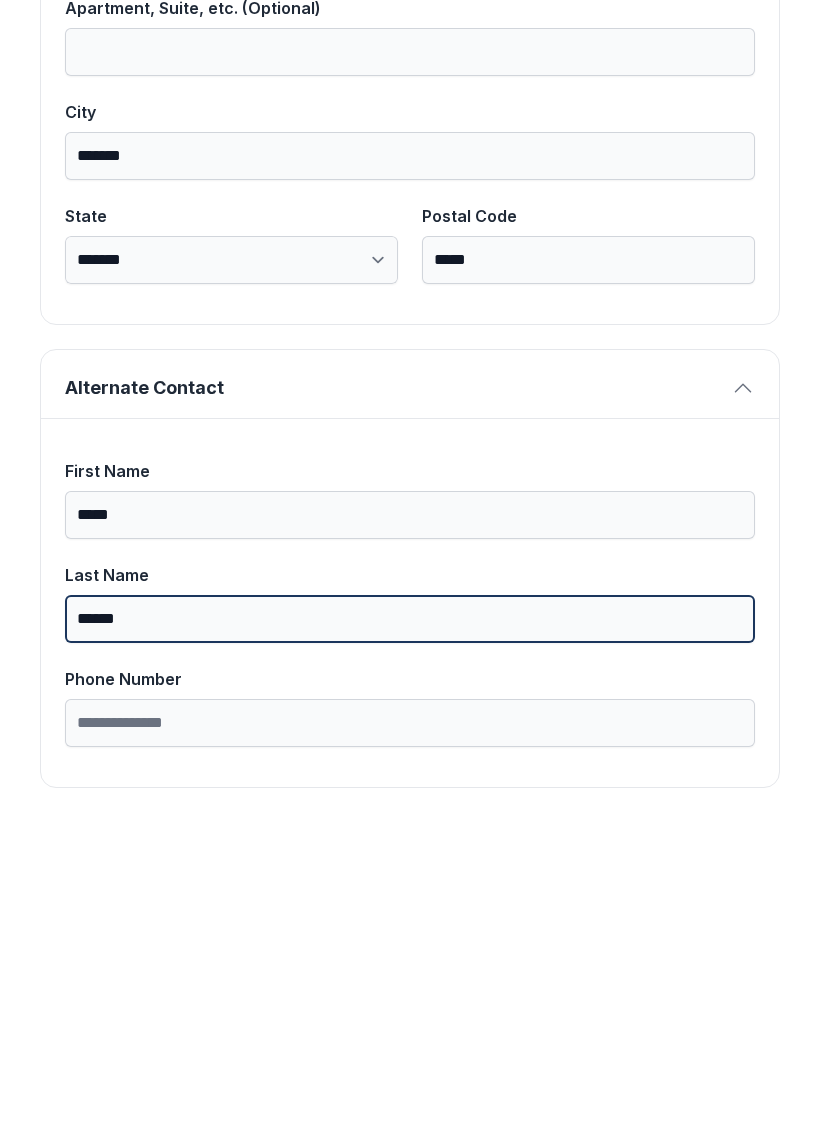 type on "******" 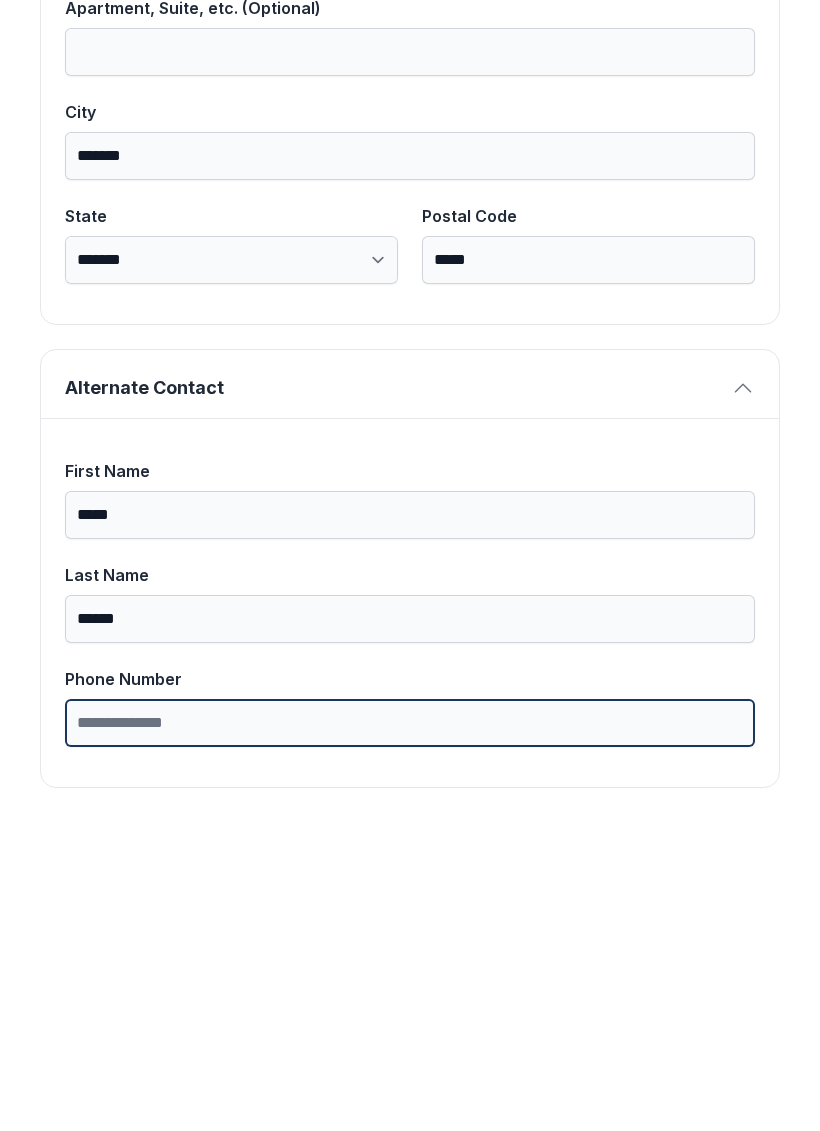 click on "Phone Number" at bounding box center [410, 1035] 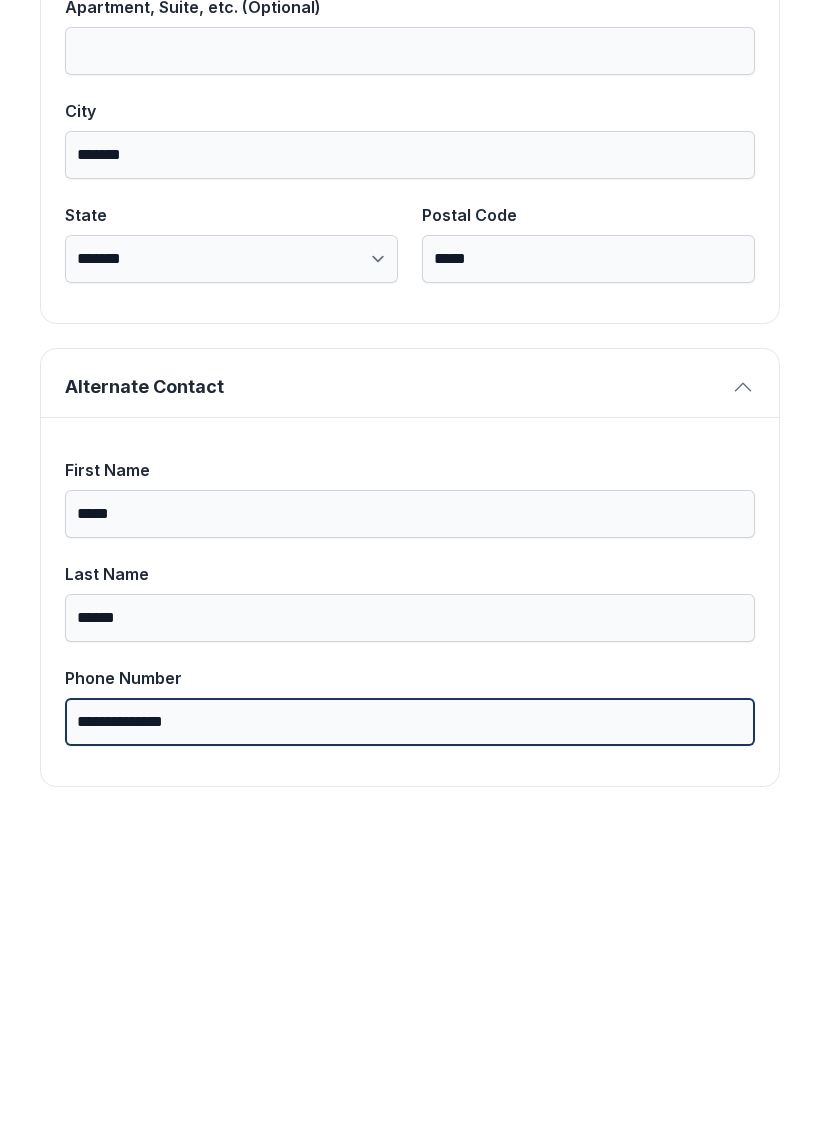 scroll, scrollTop: 1269, scrollLeft: 0, axis: vertical 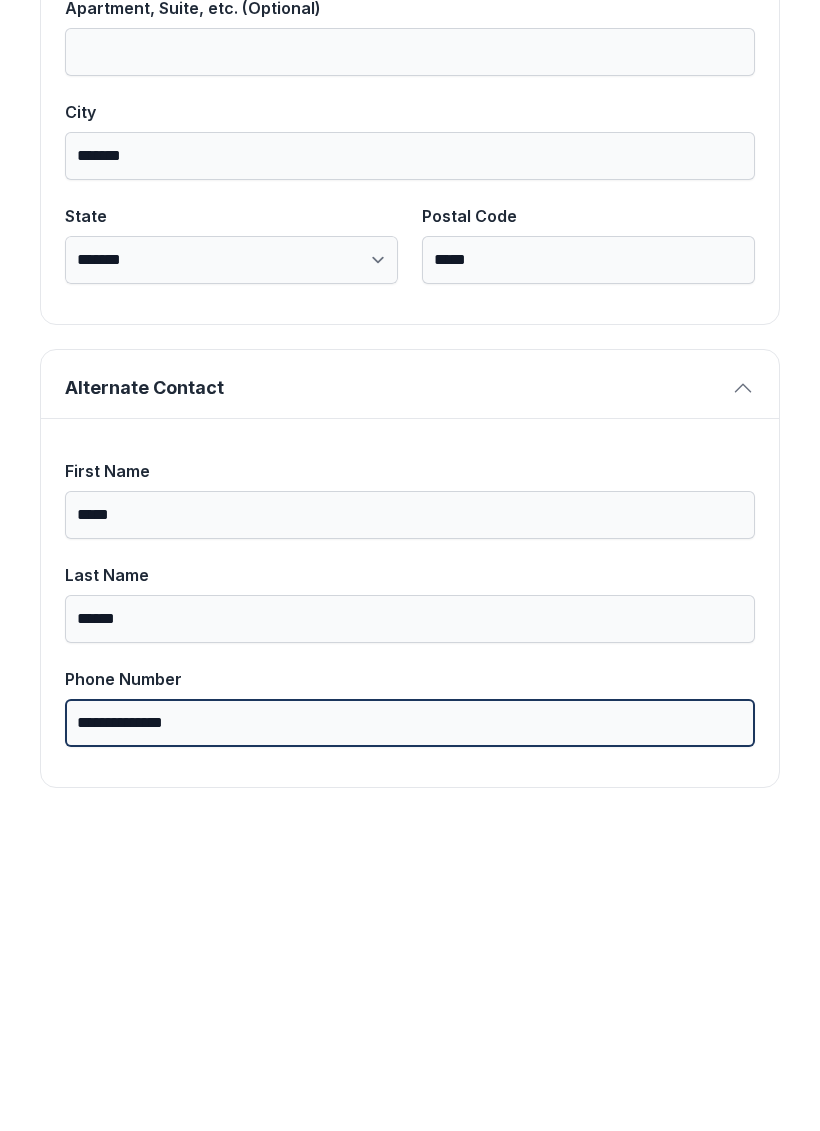 type on "**********" 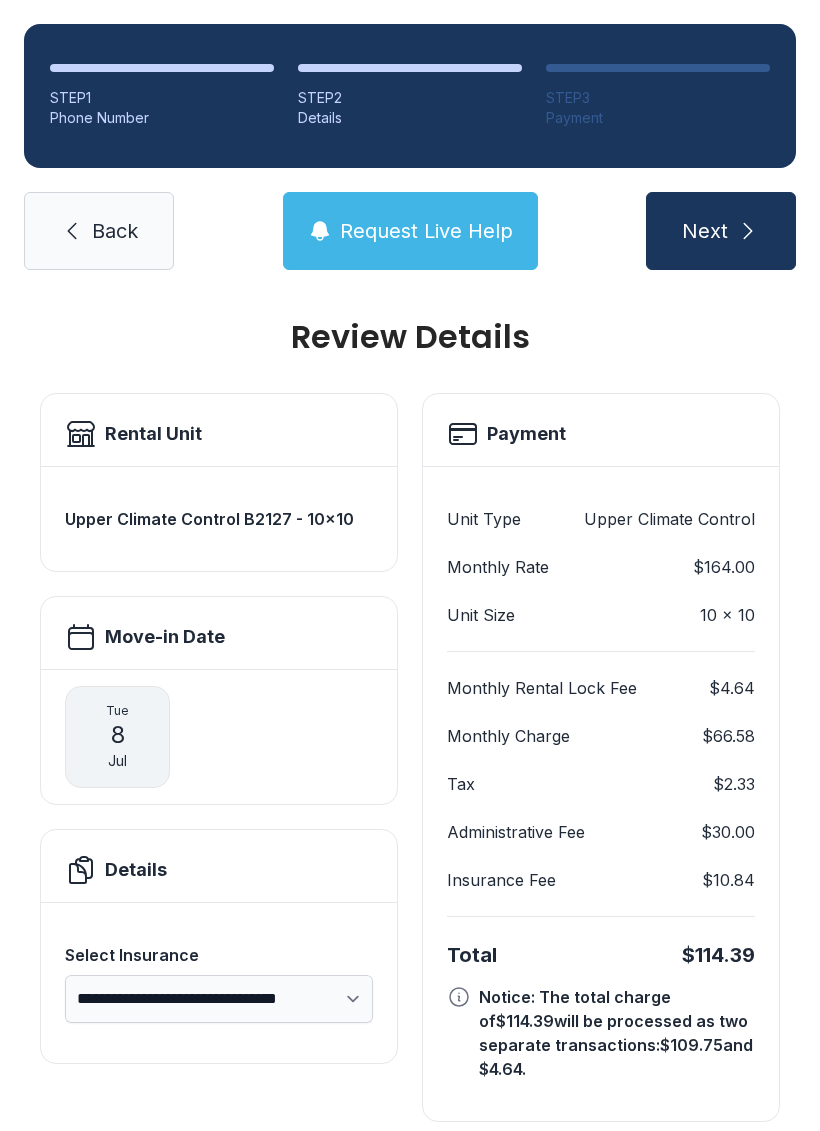 scroll, scrollTop: 11, scrollLeft: 0, axis: vertical 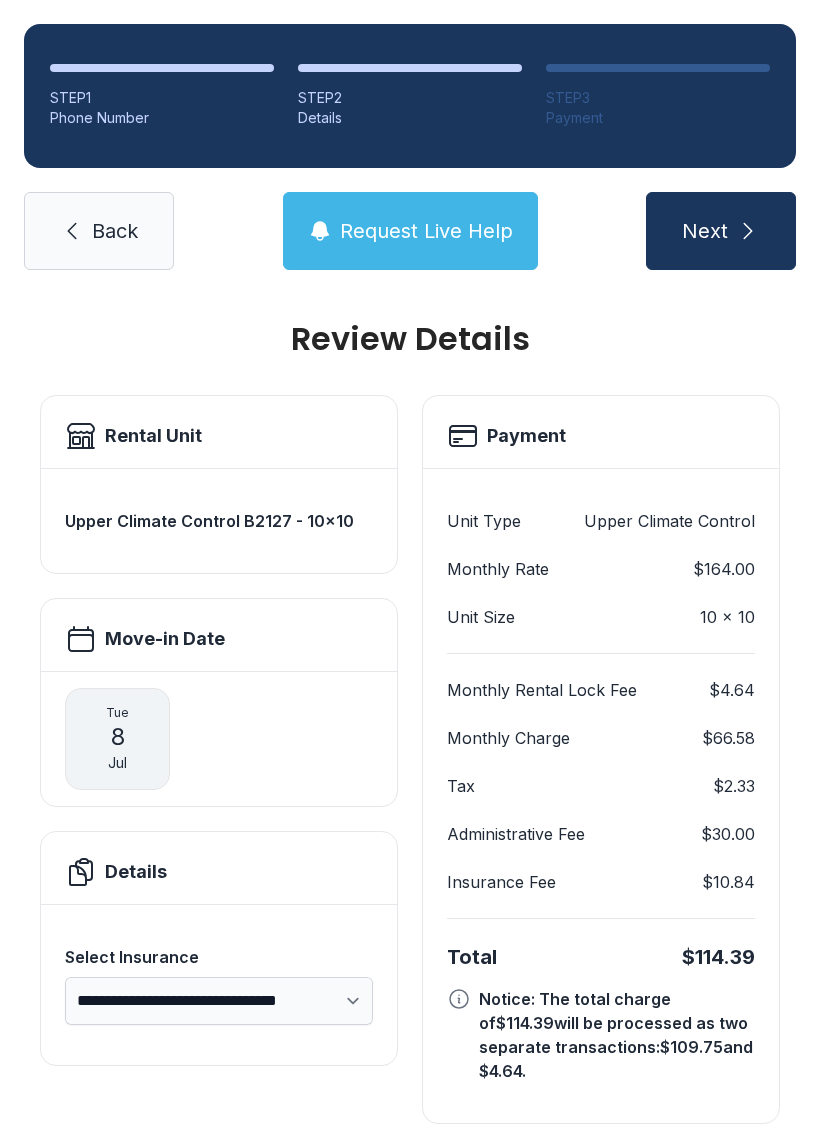 click on "Request Live Help" at bounding box center [410, 231] 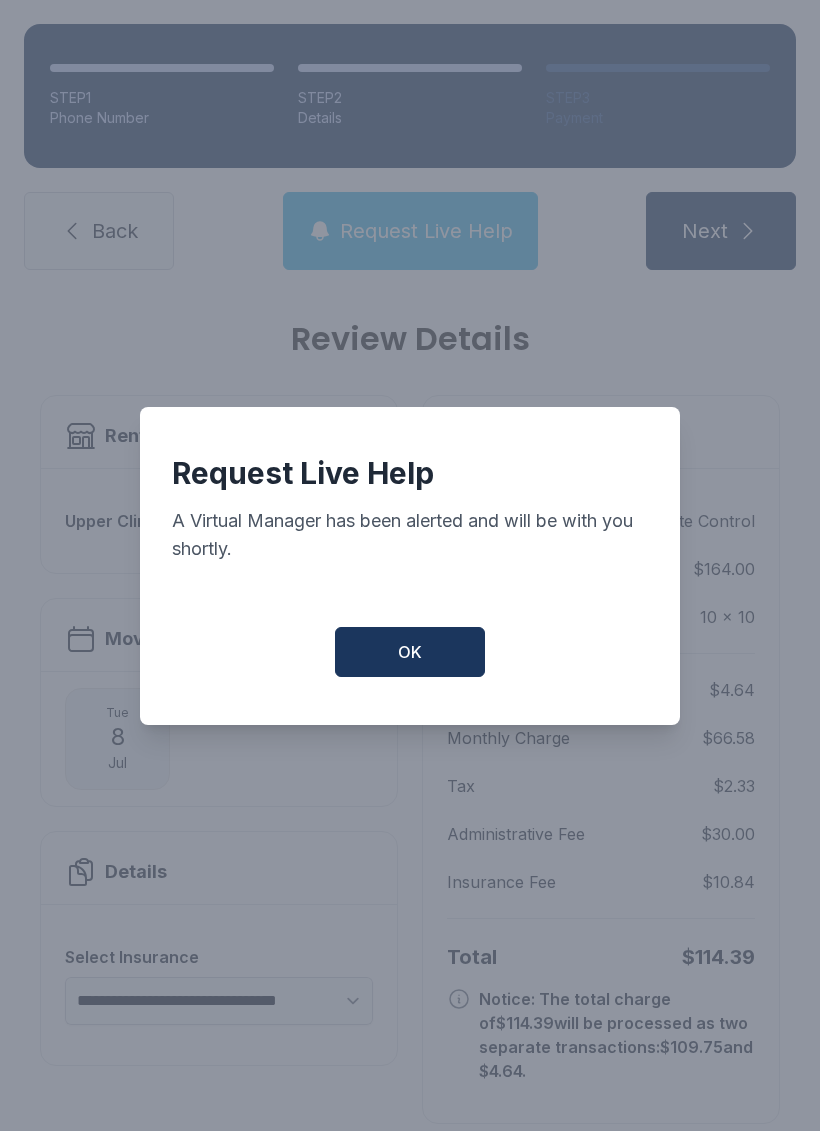 click on "OK" at bounding box center [410, 652] 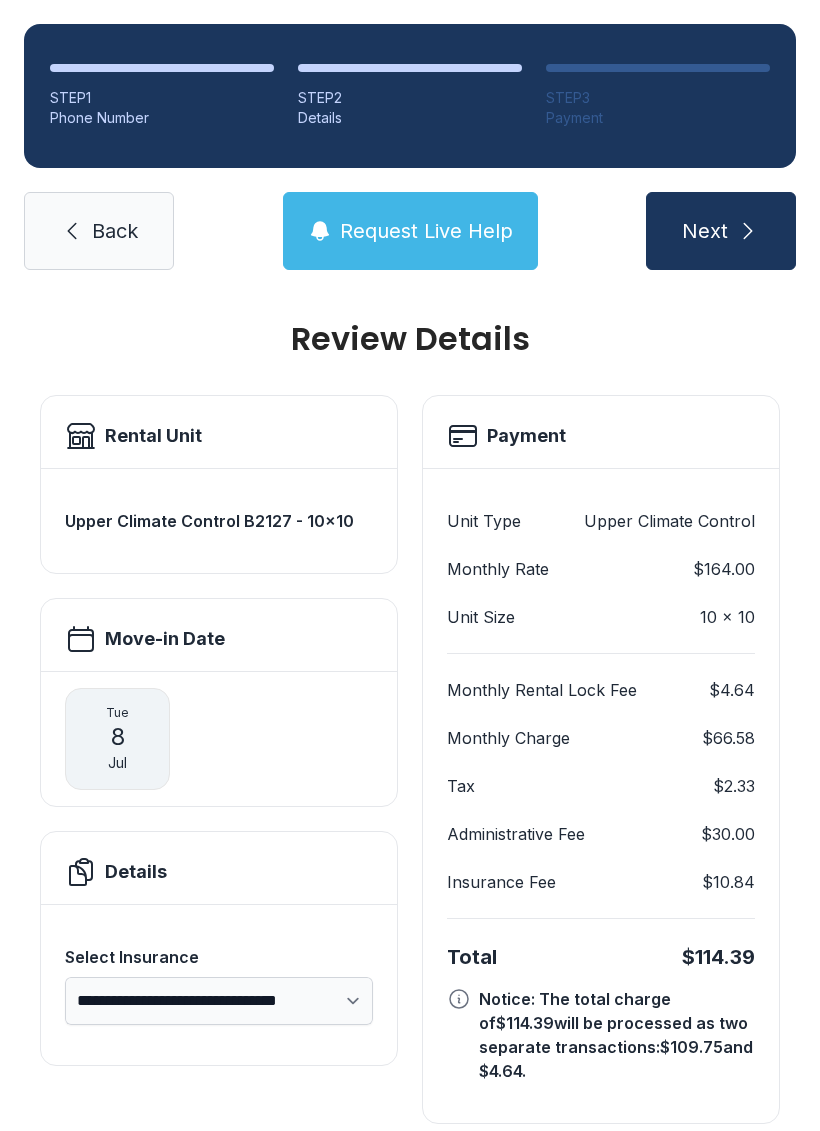 click on "Back" at bounding box center (99, 231) 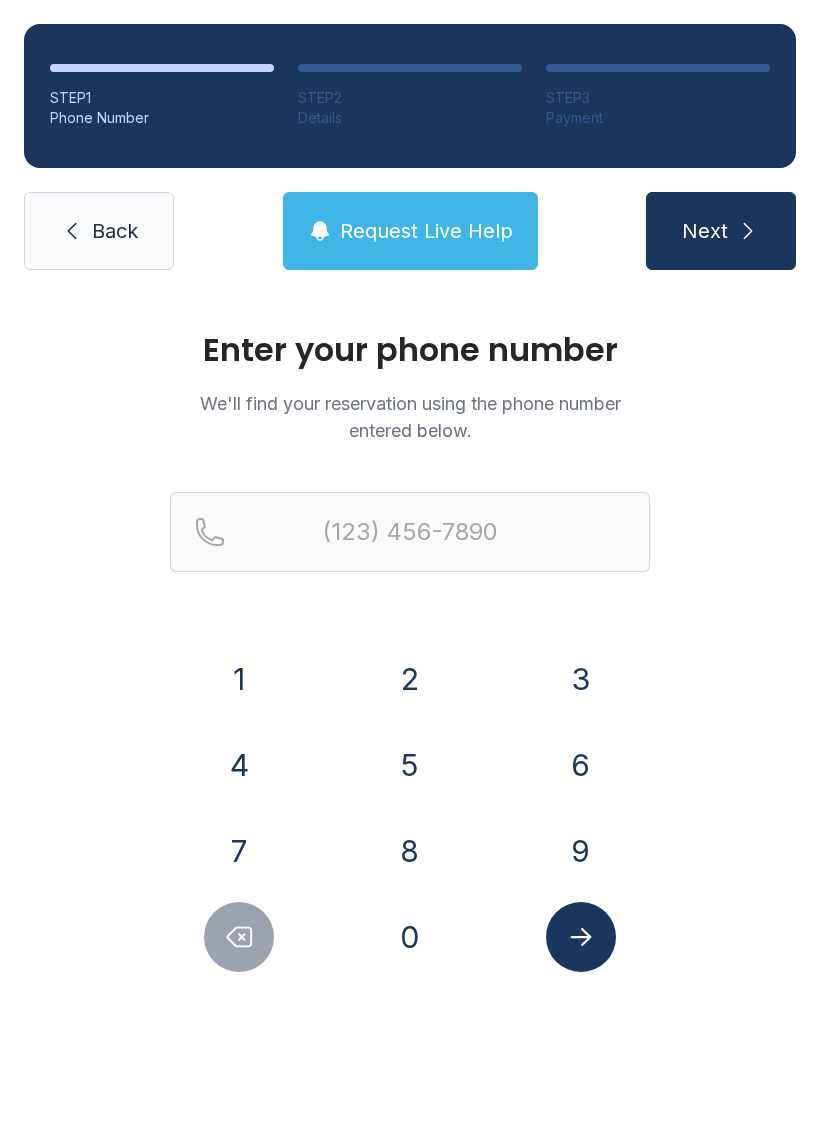 click on "Back" at bounding box center [115, 231] 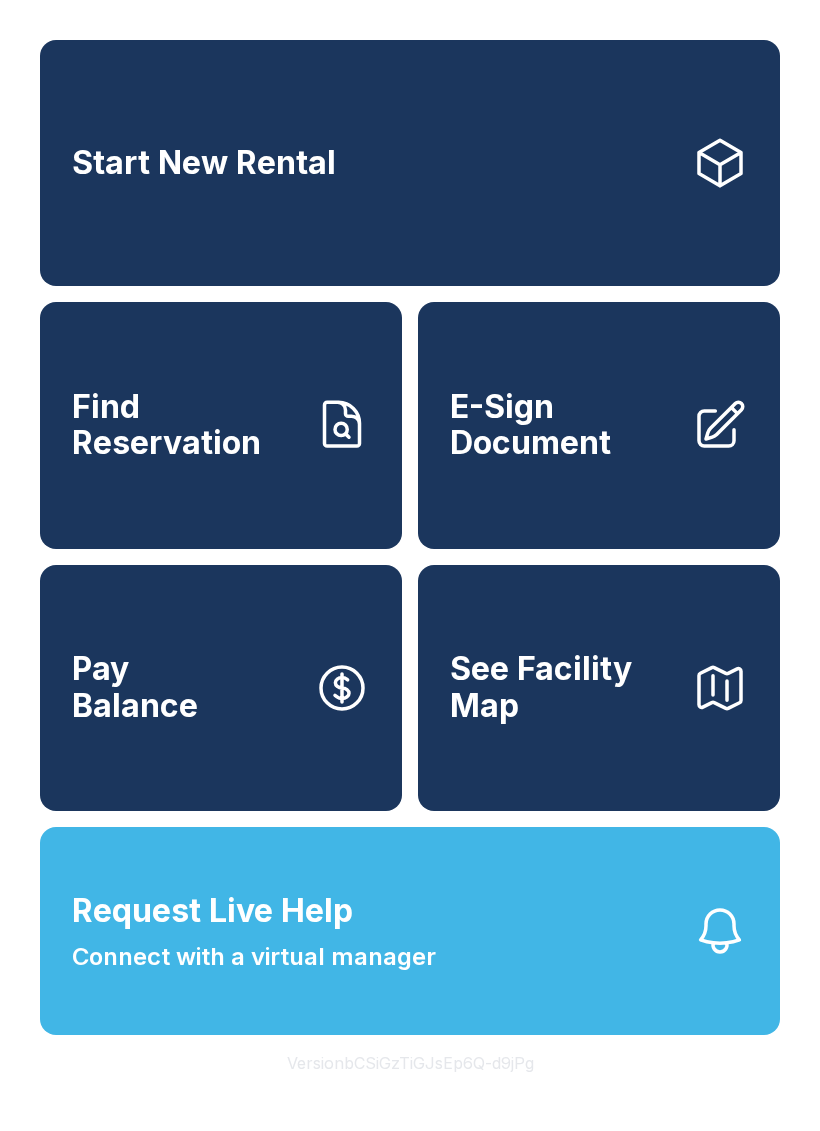 click on "E-Sign Document" at bounding box center (599, 425) 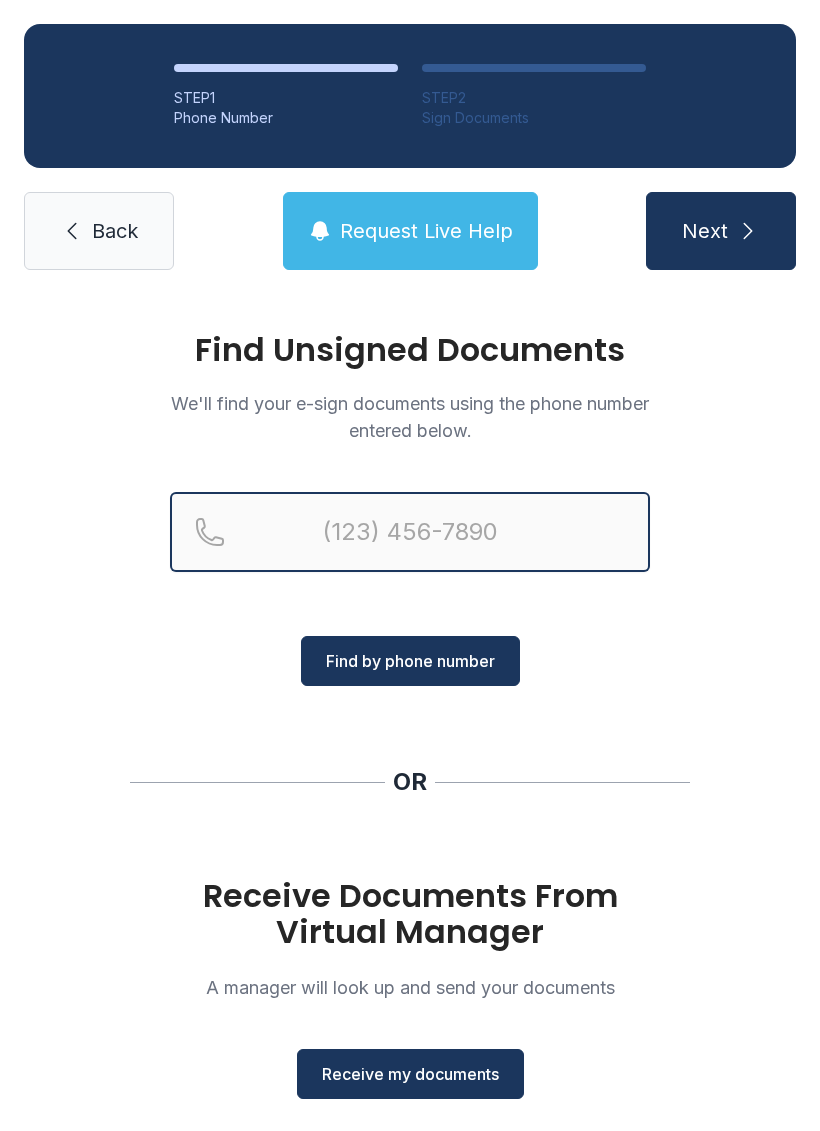 click at bounding box center [410, 532] 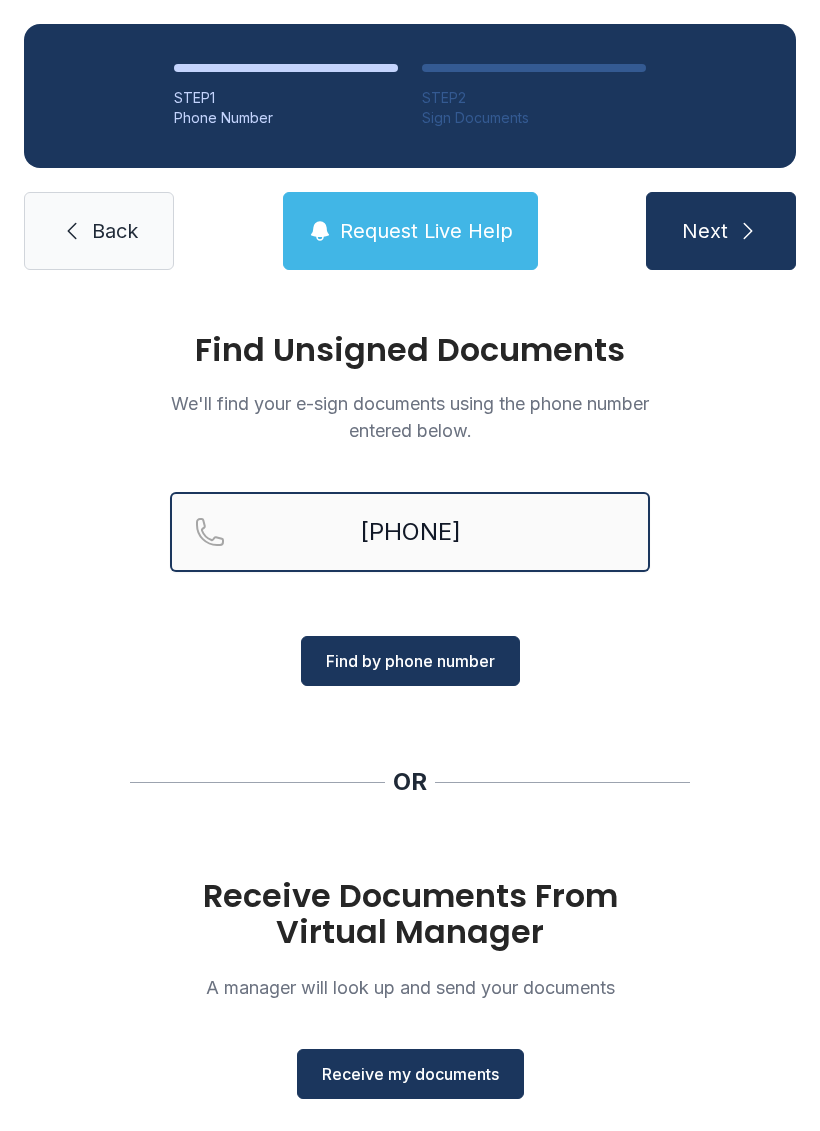 type on "[PHONE]" 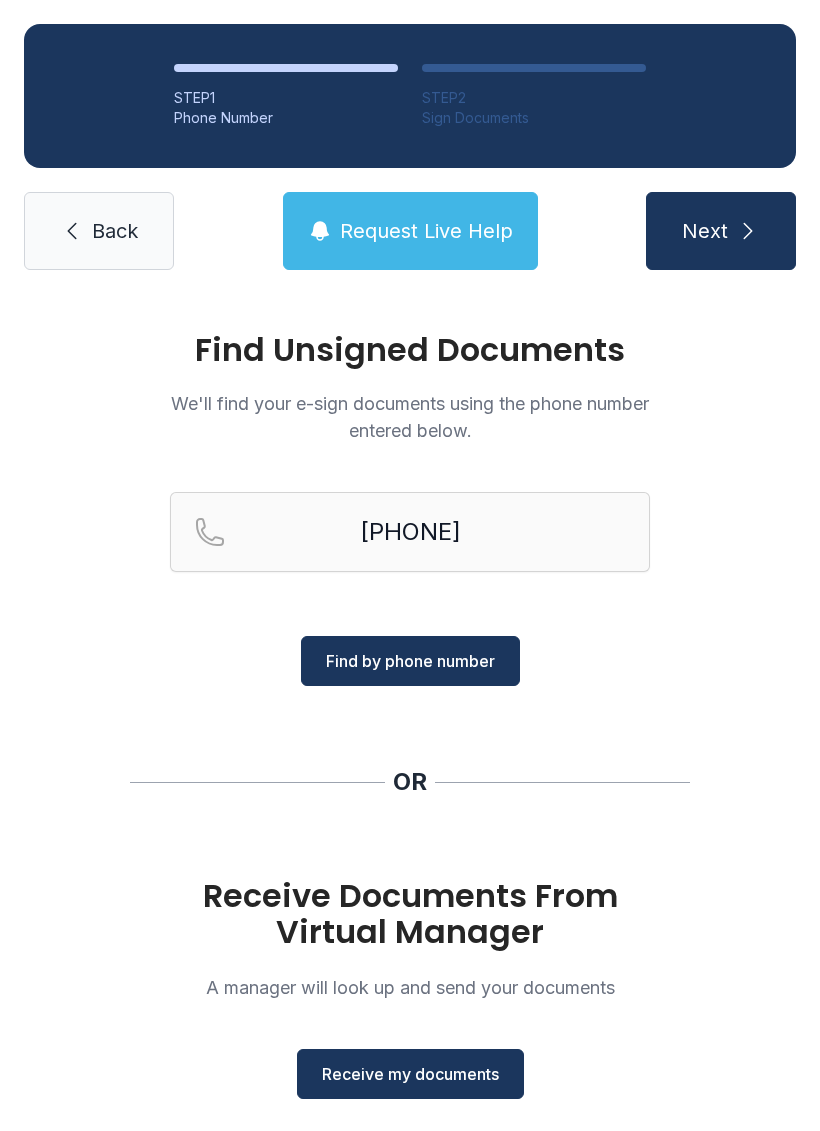 click on "Find by phone number" at bounding box center [410, 661] 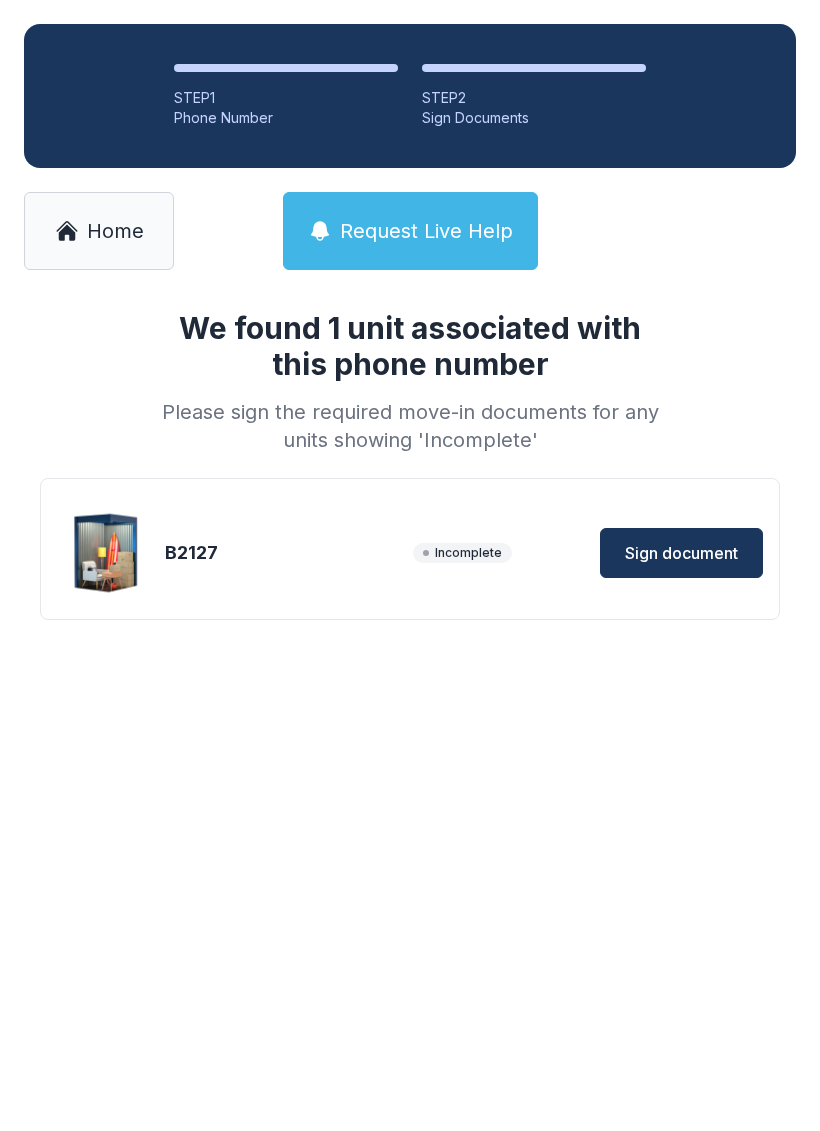 click on "Sign document" at bounding box center [681, 553] 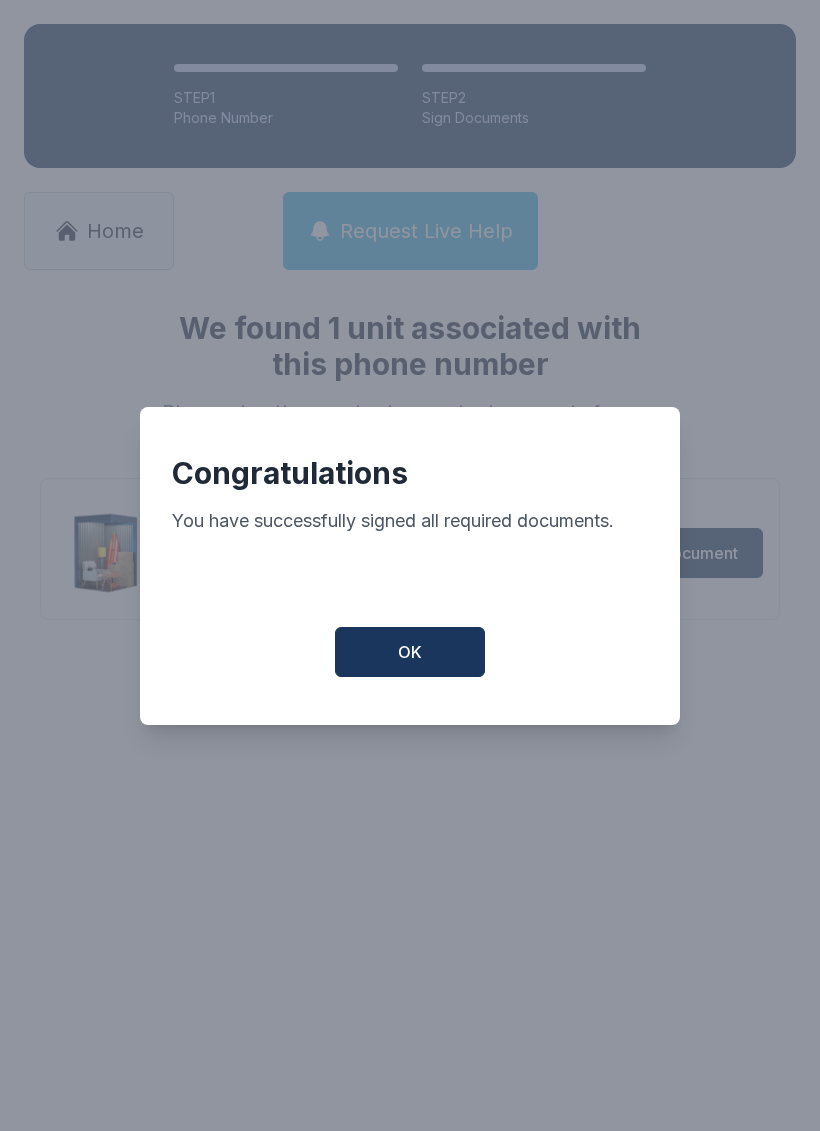 click on "OK" at bounding box center [410, 652] 